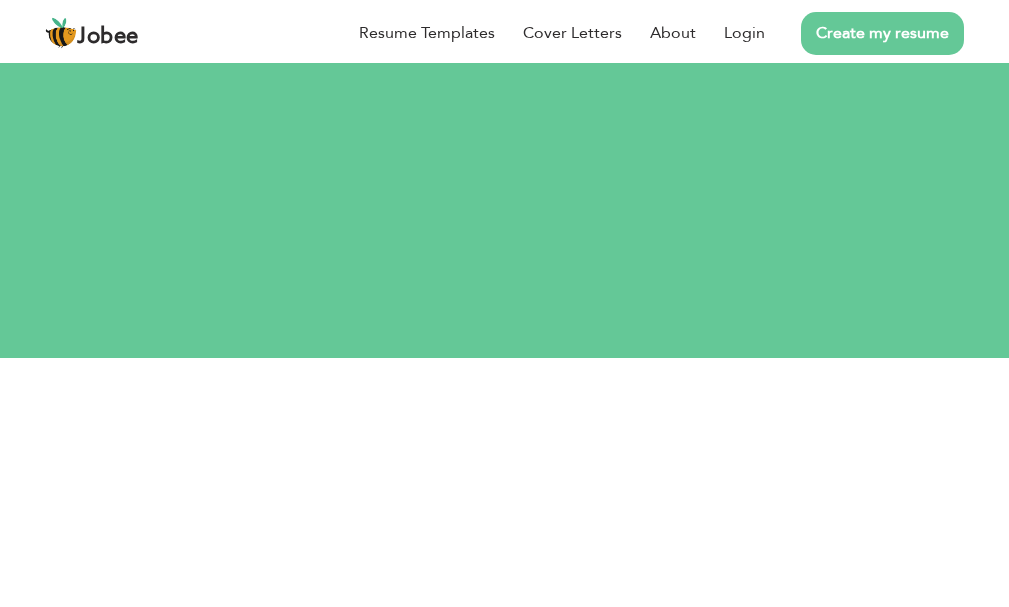 scroll, scrollTop: 0, scrollLeft: 0, axis: both 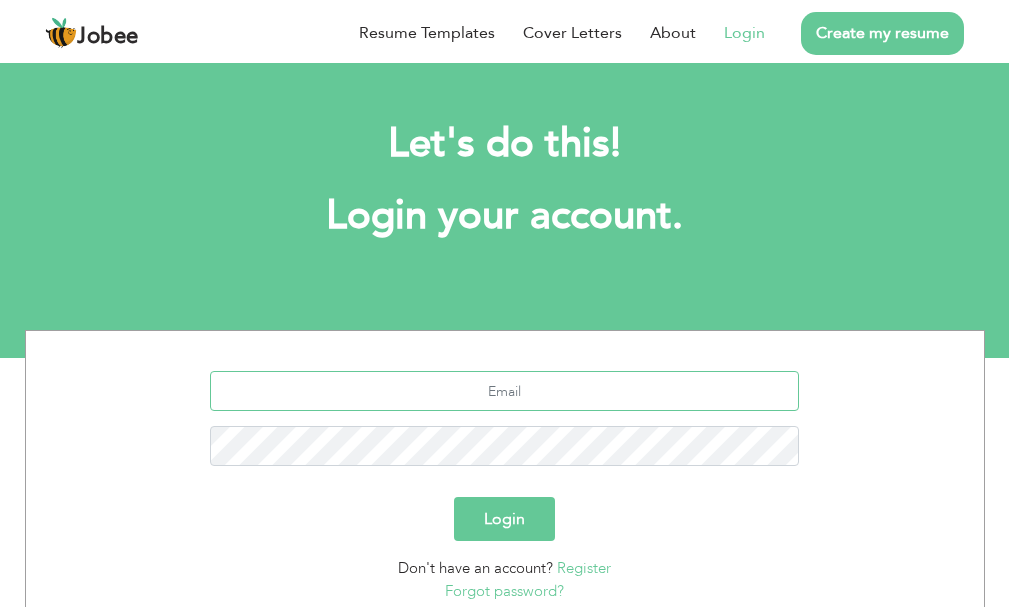 type on "[EMAIL_ADDRESS][DOMAIN_NAME]" 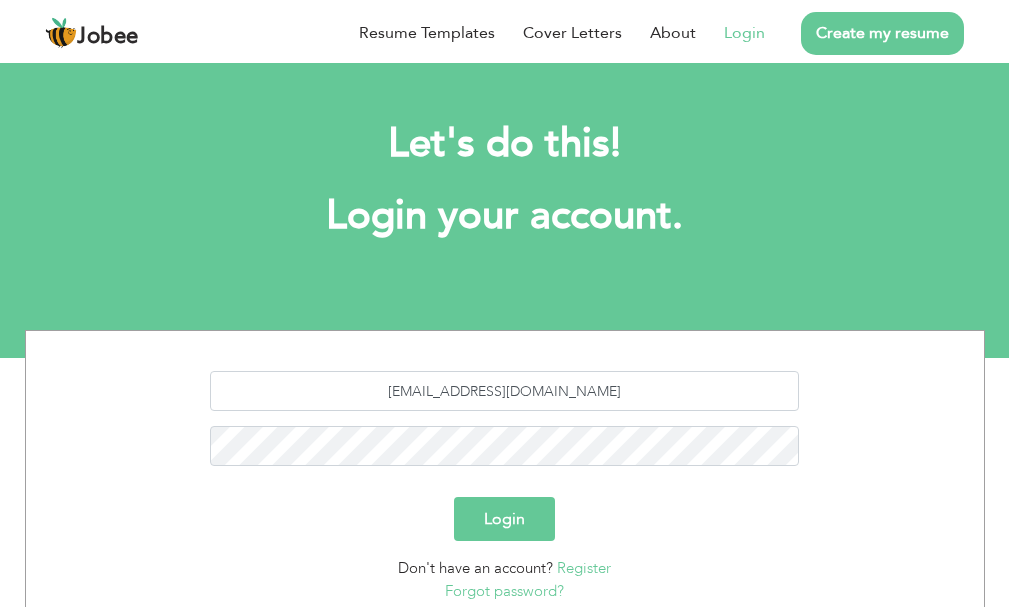 click on "zunairkhan742@gmail.com
Login
Don't have an account?   Register
Forgot password?" at bounding box center (505, 486) 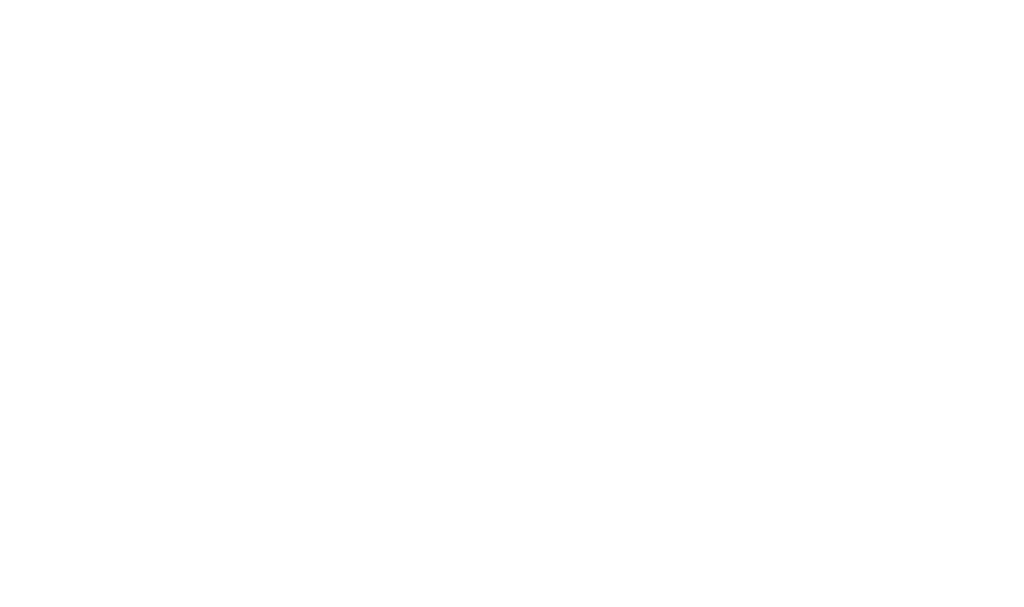 scroll, scrollTop: 0, scrollLeft: 0, axis: both 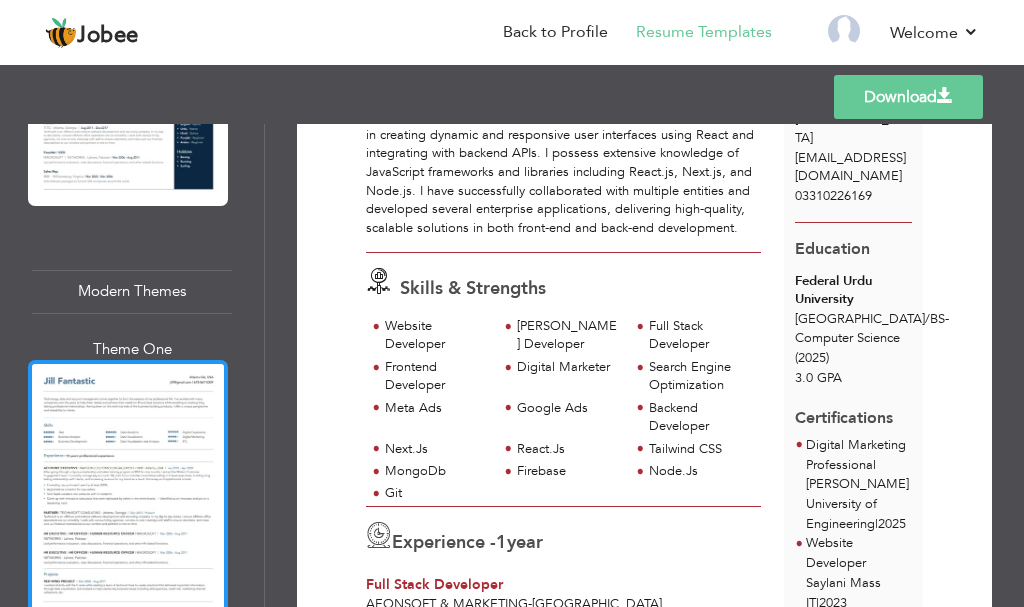 click at bounding box center (128, 489) 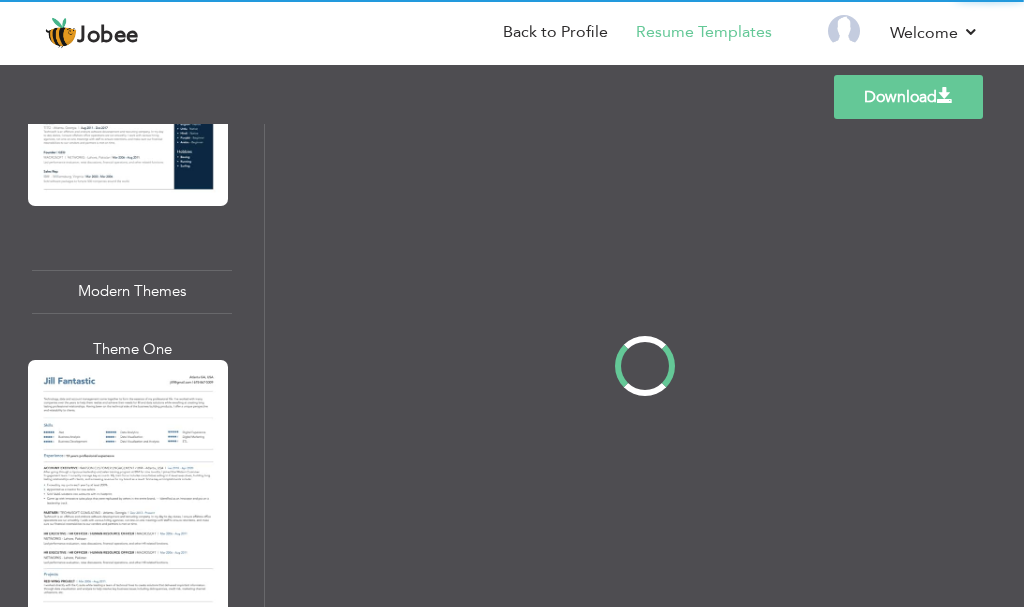 scroll, scrollTop: 0, scrollLeft: 0, axis: both 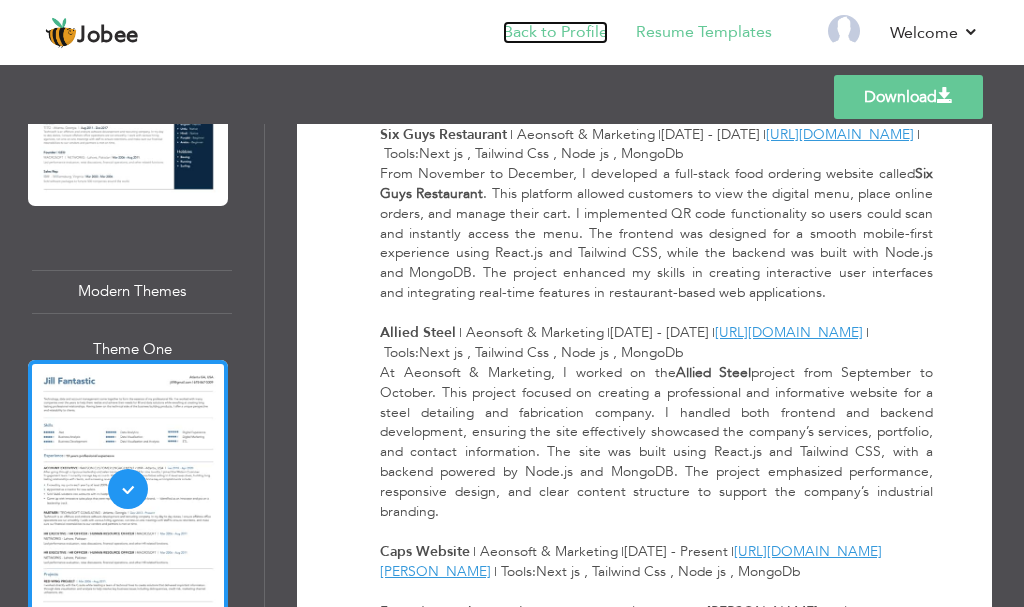 click on "Back to Profile" at bounding box center (555, 32) 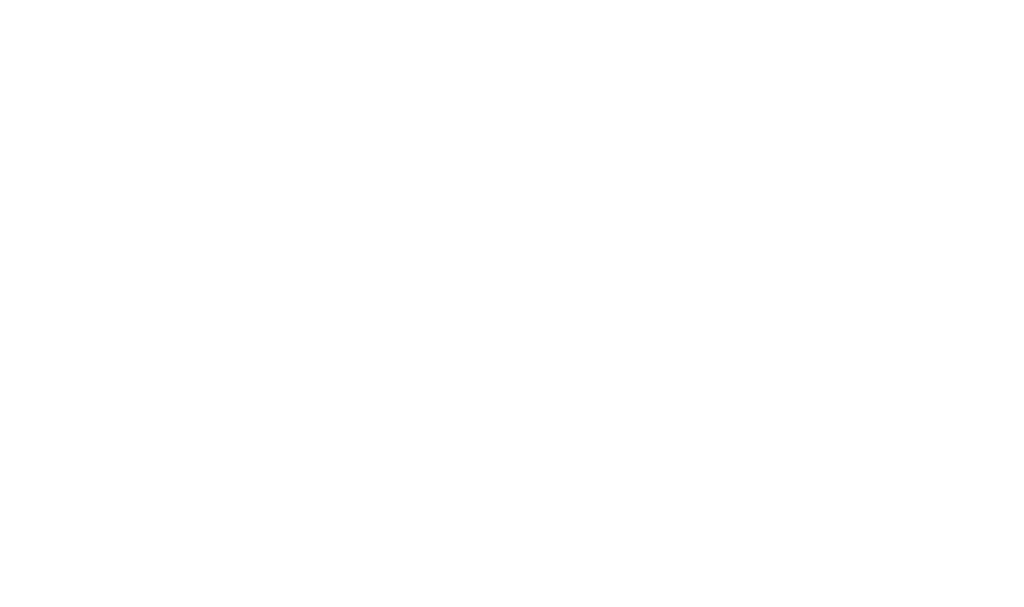 scroll, scrollTop: 0, scrollLeft: 0, axis: both 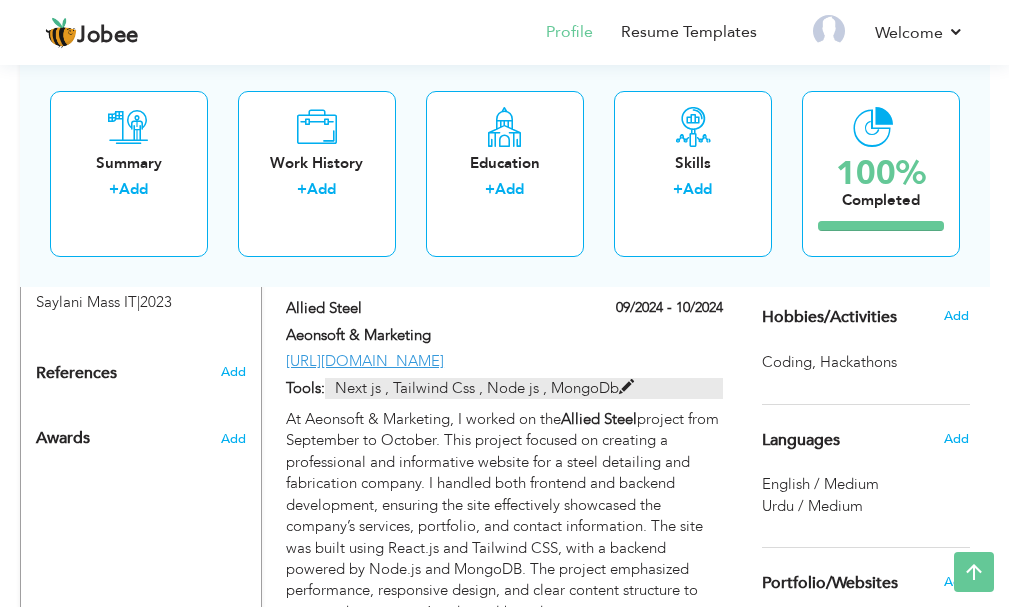 click at bounding box center [626, 387] 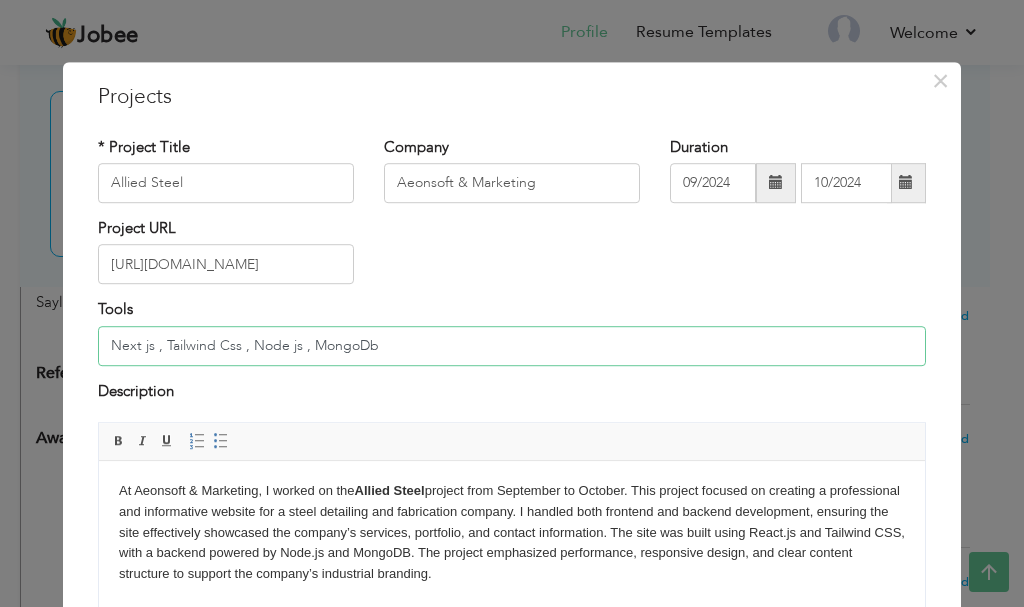 drag, startPoint x: 379, startPoint y: 346, endPoint x: 68, endPoint y: 350, distance: 311.02573 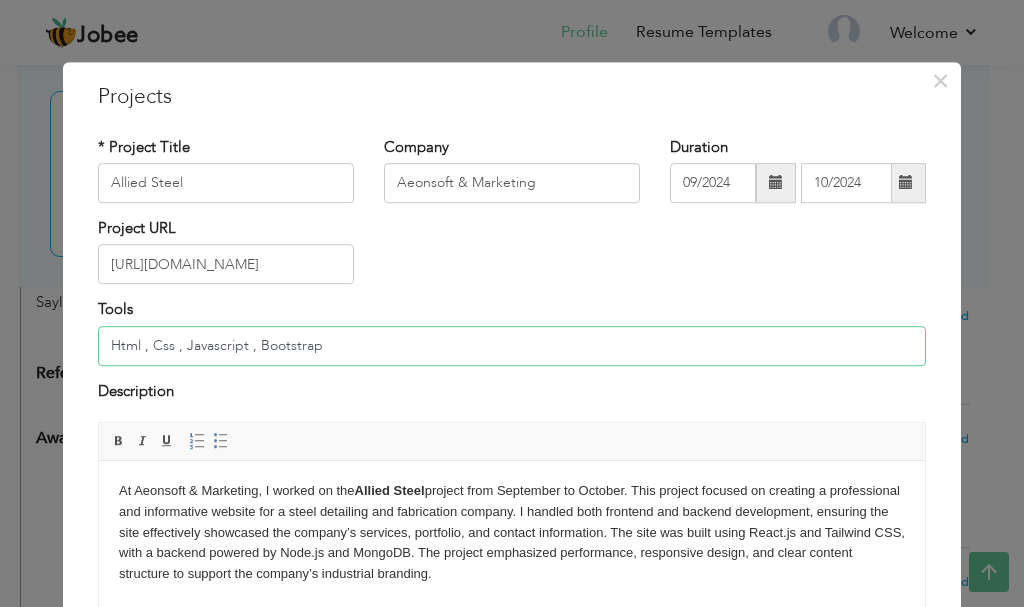 type on "Html , Css , Javascript , Bootstrap" 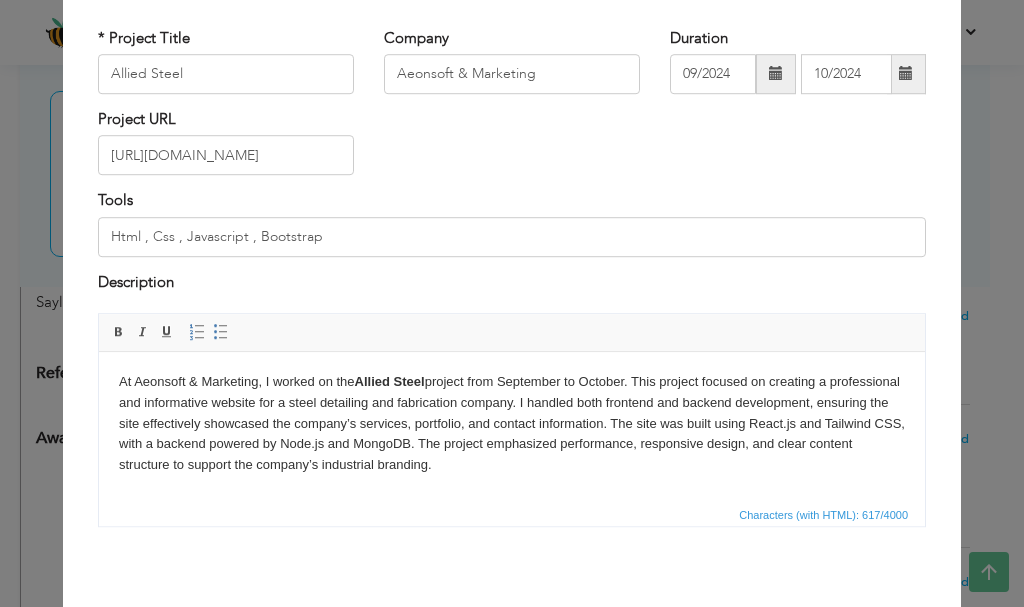 scroll, scrollTop: 110, scrollLeft: 0, axis: vertical 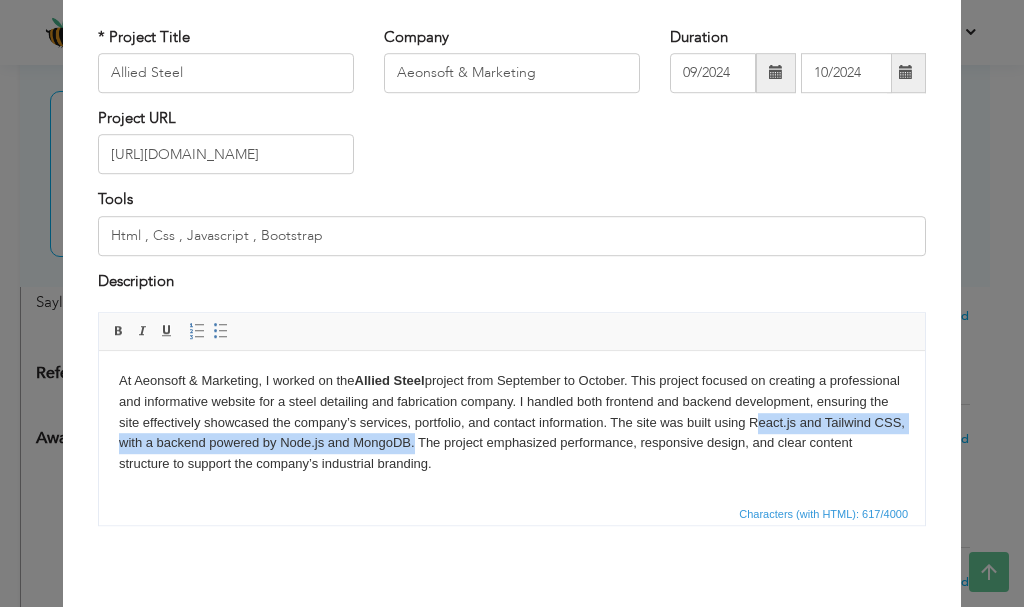 drag, startPoint x: 495, startPoint y: 436, endPoint x: 824, endPoint y: 418, distance: 329.49203 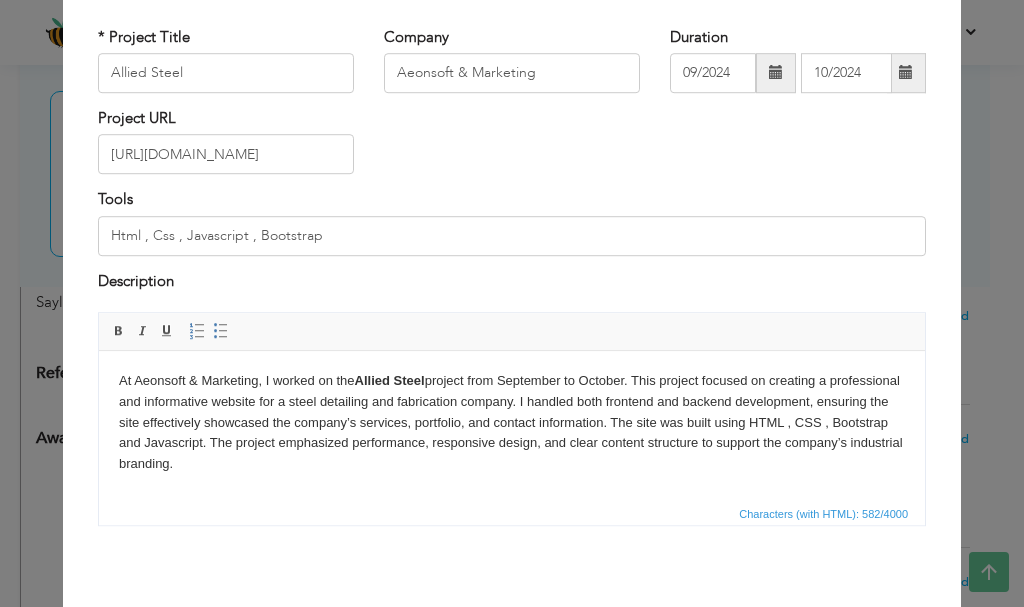 click on "At Aeonsoft & Marketing, I worked on the  Allied Steel  project from September to October. This project focused on creating a professional and informative website for a steel detailing and fabrication company. I handled both frontend and backend development, ensuring the site effectively showcased the company’s services, portfolio, and contact information. The site was built using HTML , CSS , Bootstrap and Javascript. The project emphasized performance, responsive design, and clear content structure to support the company’s industrial branding." at bounding box center (512, 423) 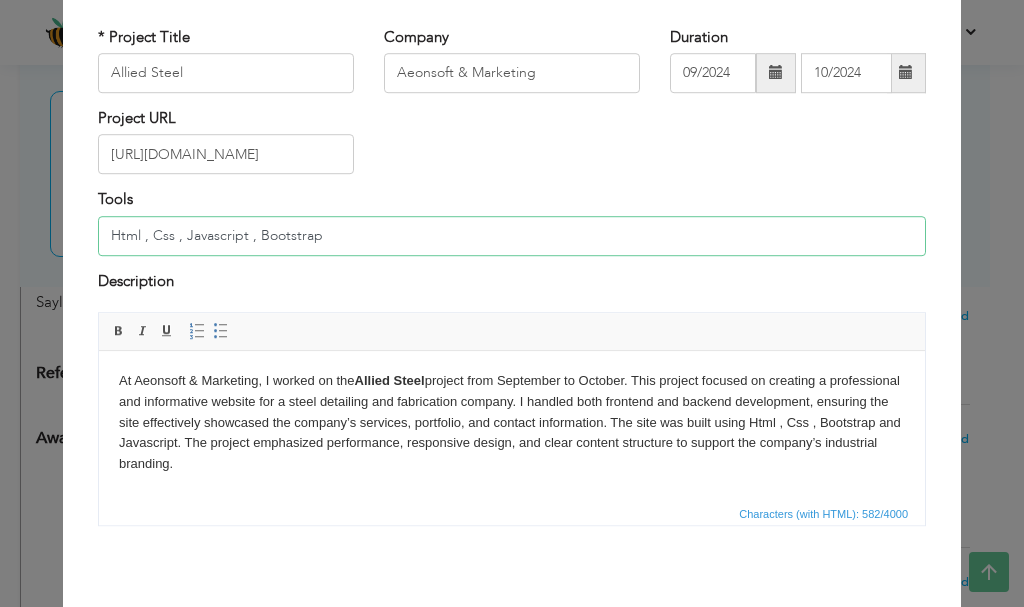 drag, startPoint x: 358, startPoint y: 234, endPoint x: 91, endPoint y: 196, distance: 269.69055 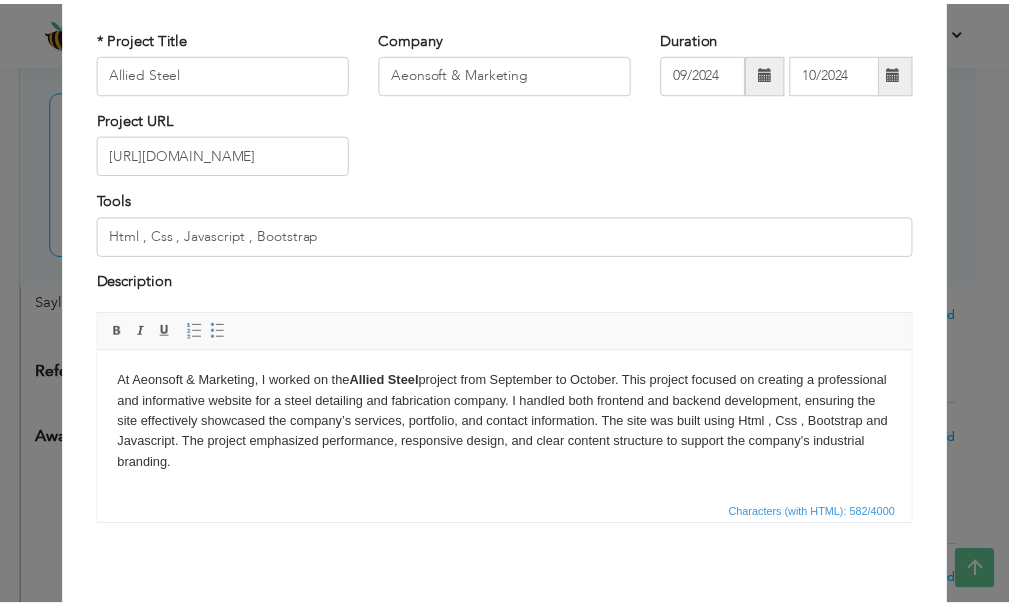 scroll, scrollTop: 191, scrollLeft: 0, axis: vertical 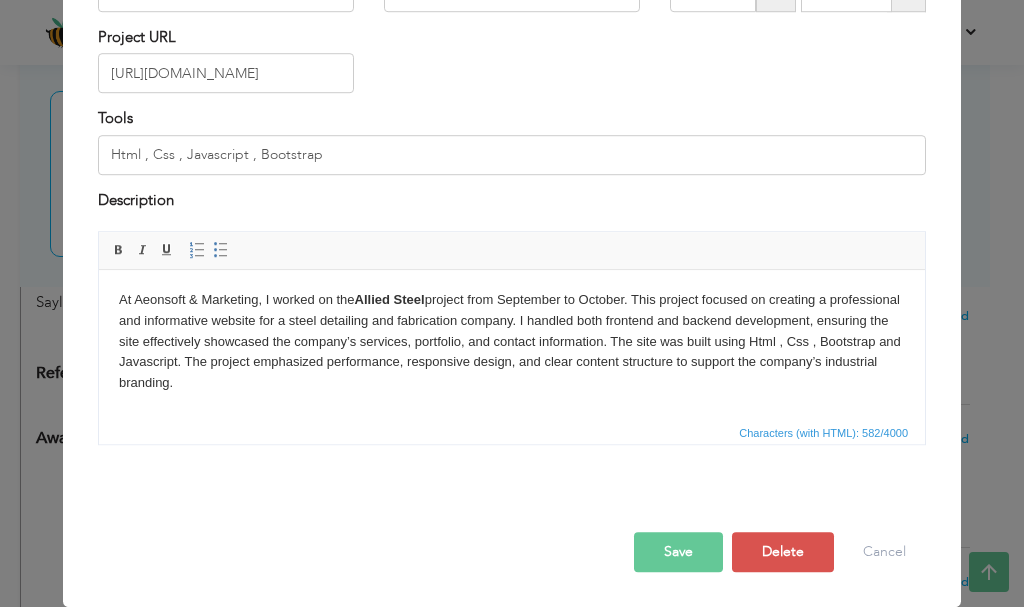 click on "Save" at bounding box center [678, 552] 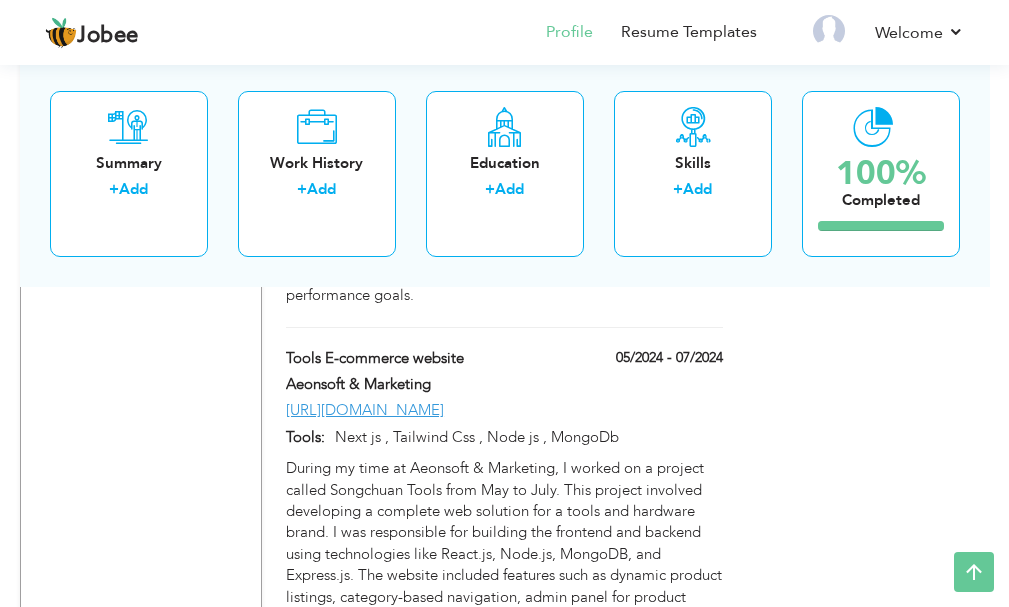 scroll, scrollTop: 1864, scrollLeft: 0, axis: vertical 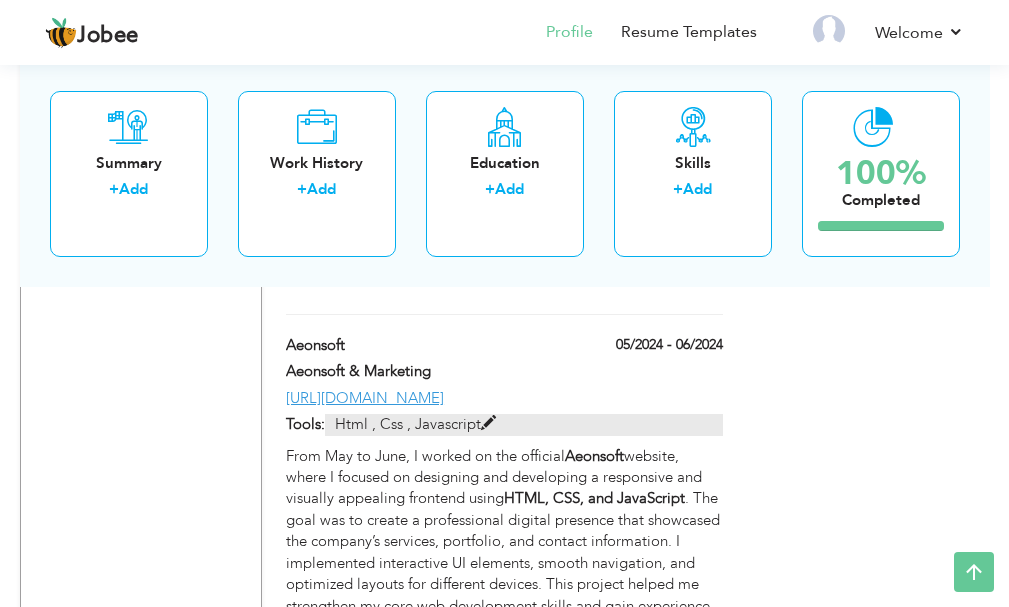 click on "Html , Css , Javascript" at bounding box center (524, 424) 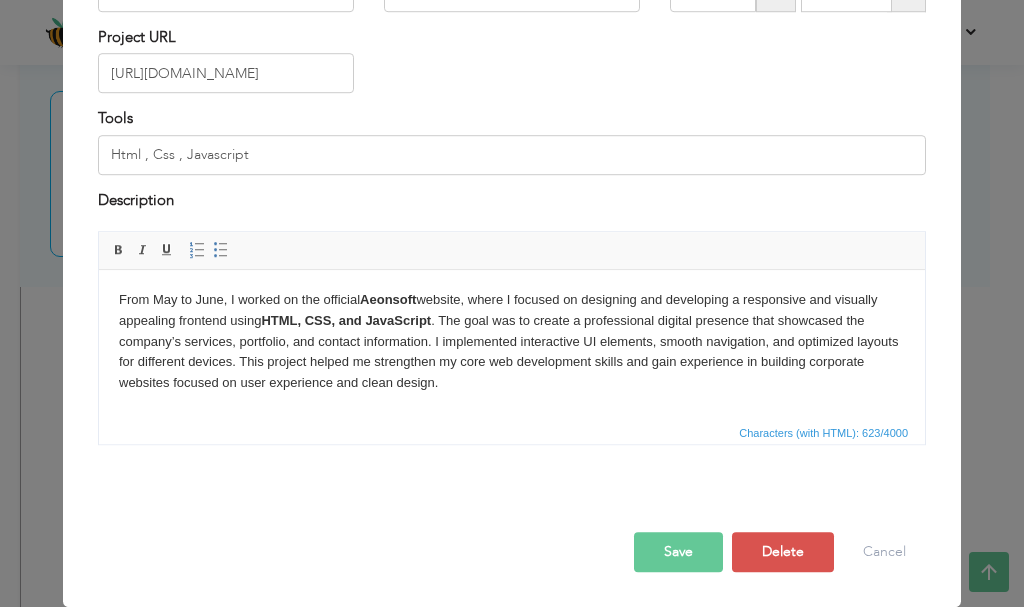 scroll, scrollTop: 0, scrollLeft: 0, axis: both 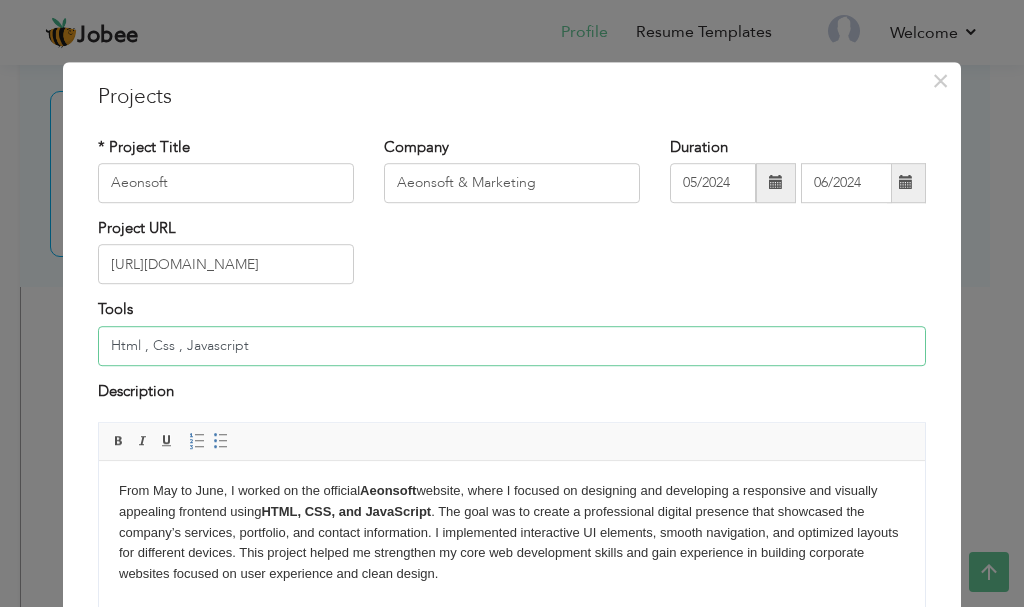 drag, startPoint x: 268, startPoint y: 350, endPoint x: 0, endPoint y: 367, distance: 268.53864 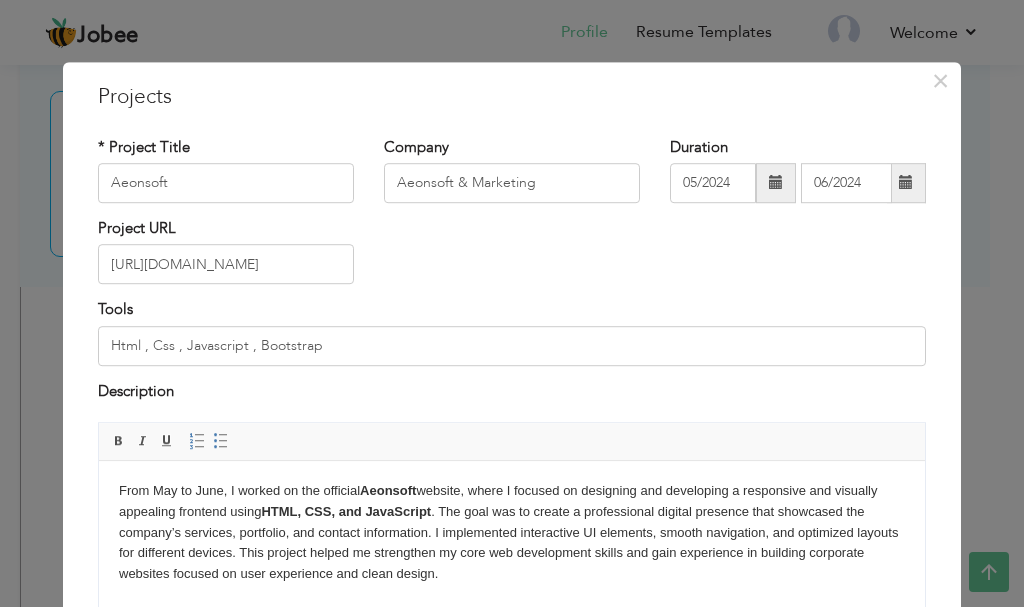 scroll, scrollTop: 31, scrollLeft: 0, axis: vertical 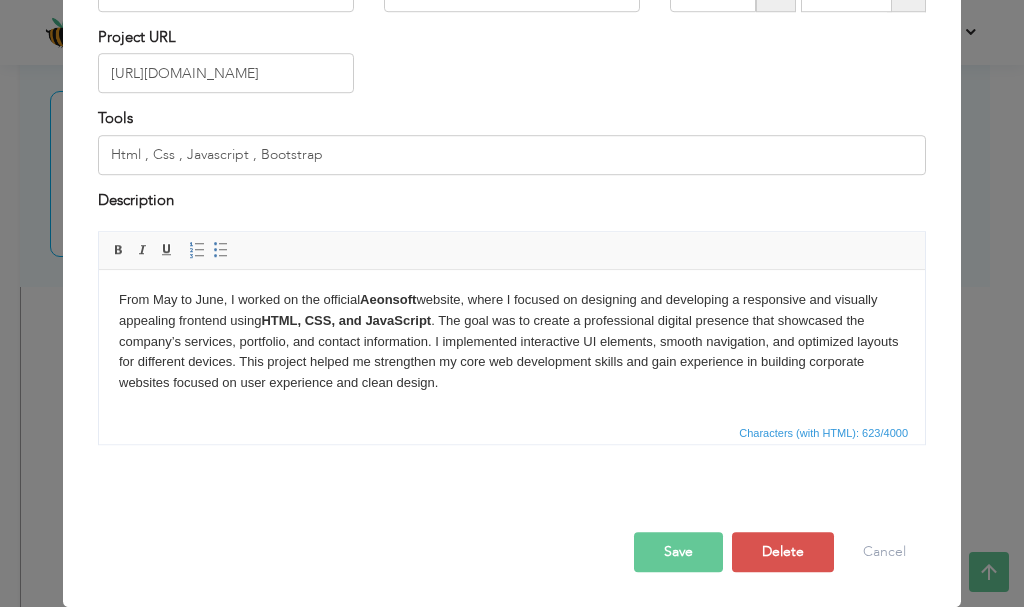 click on "Save" at bounding box center (678, 552) 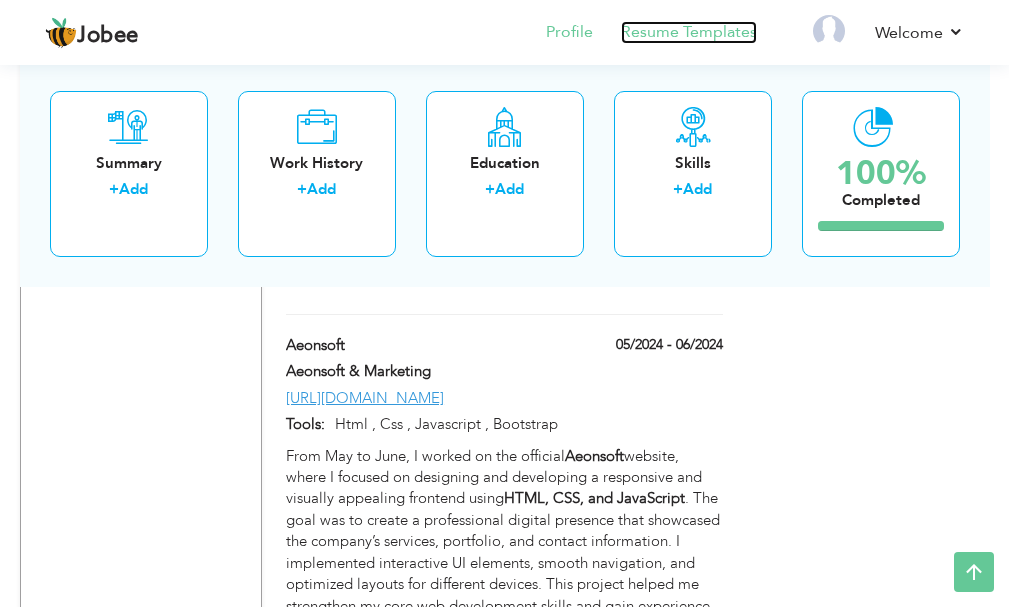 click on "Resume Templates" at bounding box center [689, 32] 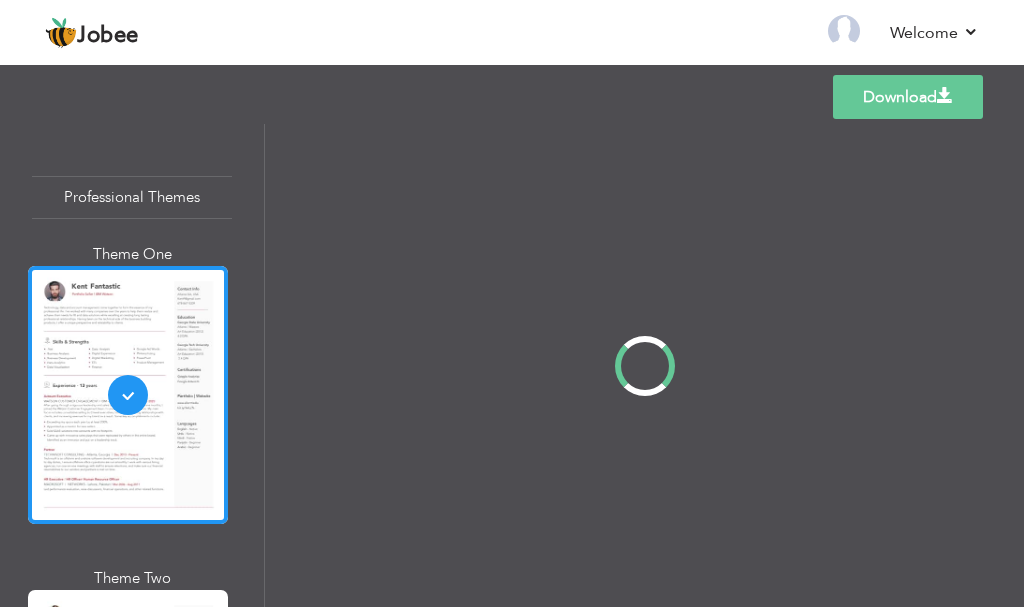 scroll, scrollTop: 0, scrollLeft: 0, axis: both 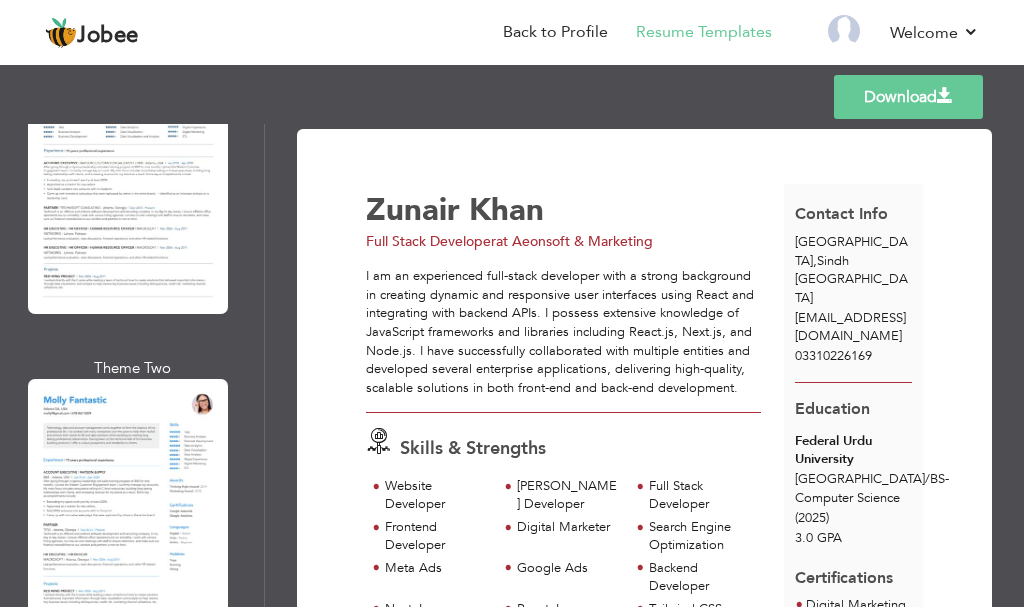 click on "Professional Themes
Theme One
Theme Two
Theme Three
Theme Six" at bounding box center (132, 365) 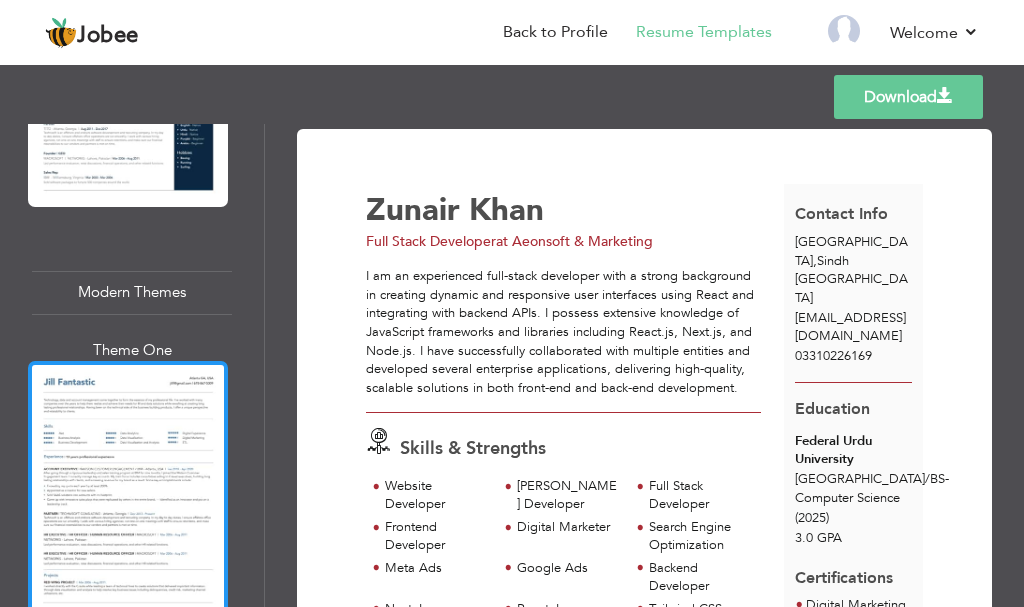 scroll, scrollTop: 2062, scrollLeft: 0, axis: vertical 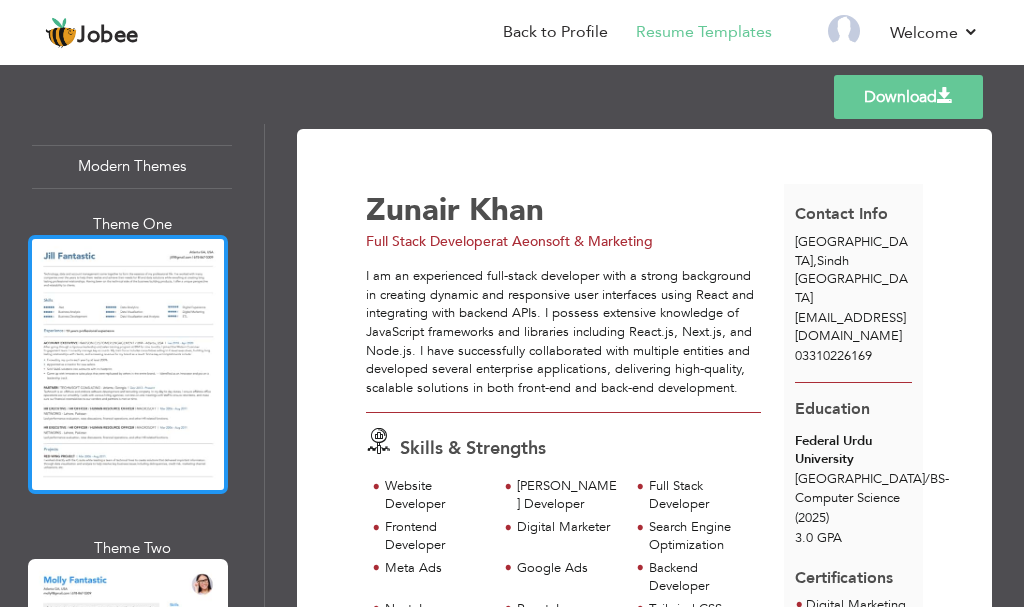 click at bounding box center (128, 364) 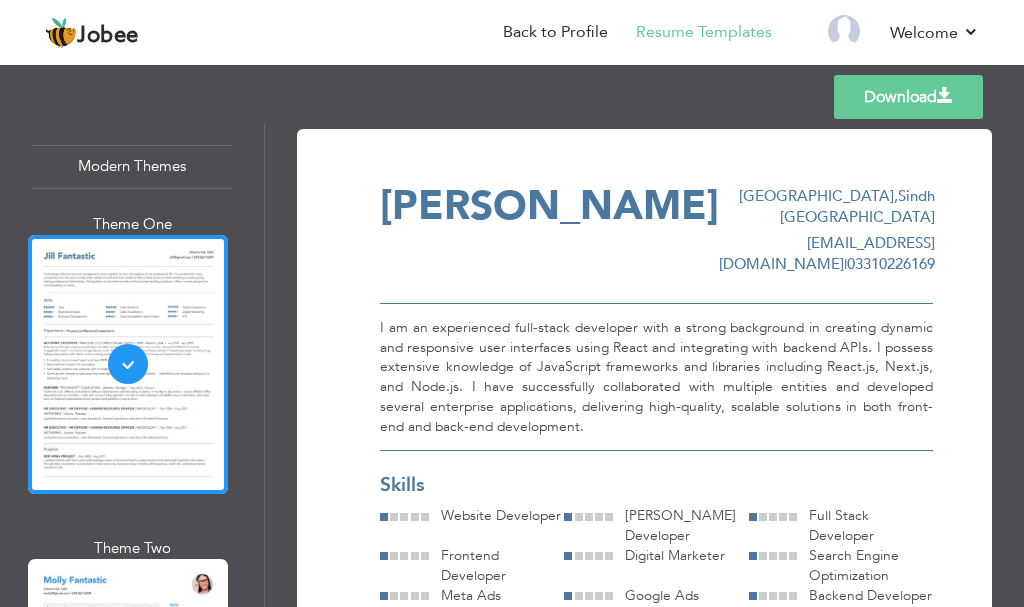 click at bounding box center (945, 96) 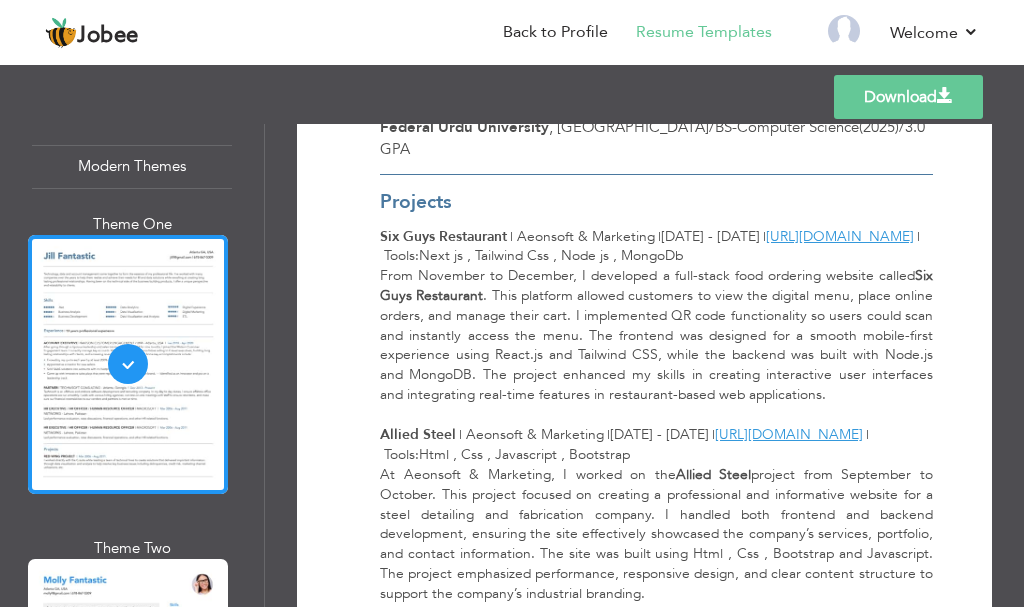 scroll, scrollTop: 820, scrollLeft: 0, axis: vertical 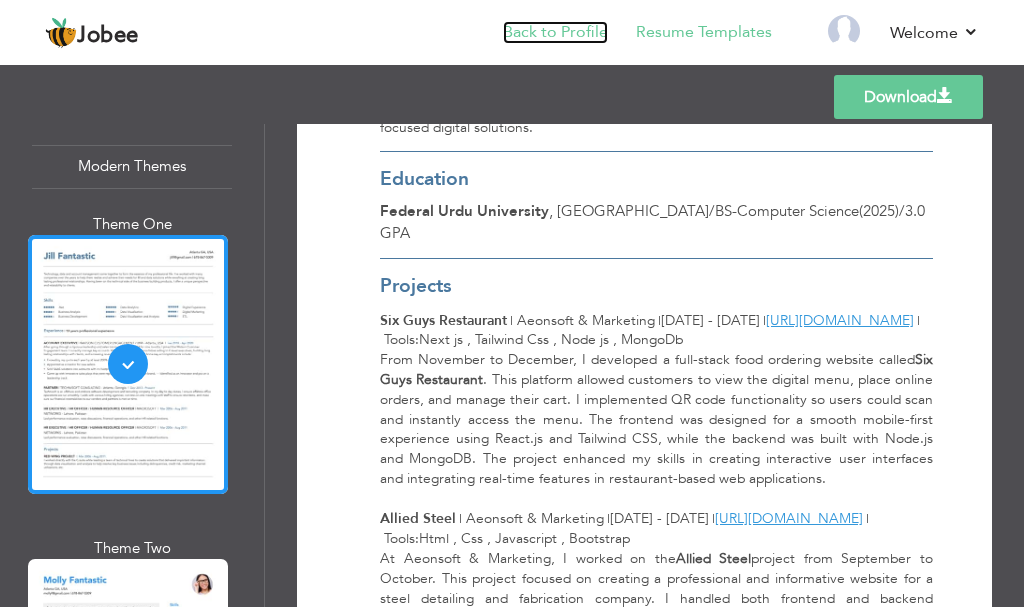 click on "Back to Profile" at bounding box center (555, 32) 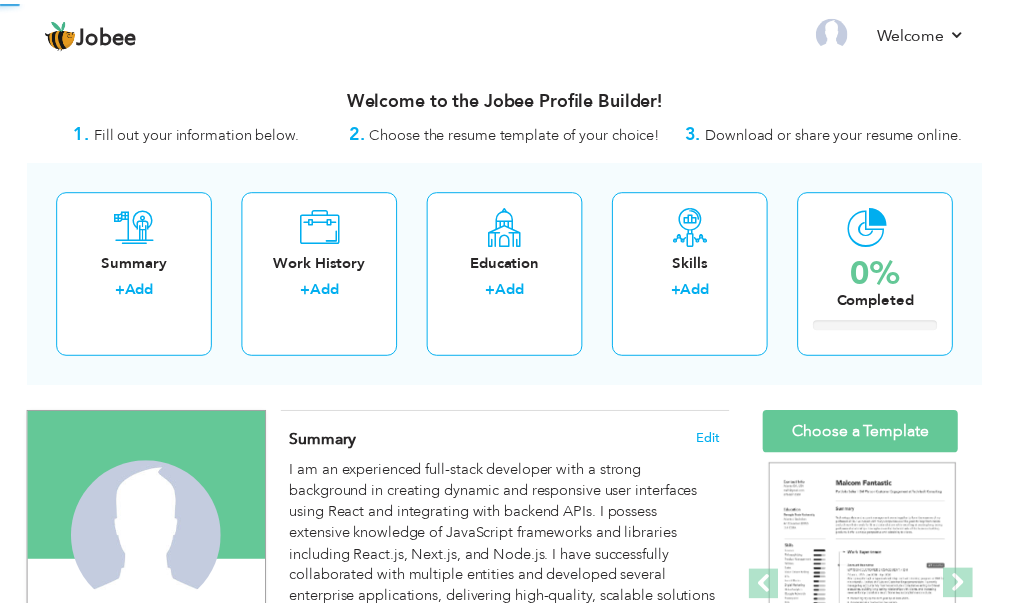 scroll, scrollTop: 0, scrollLeft: 0, axis: both 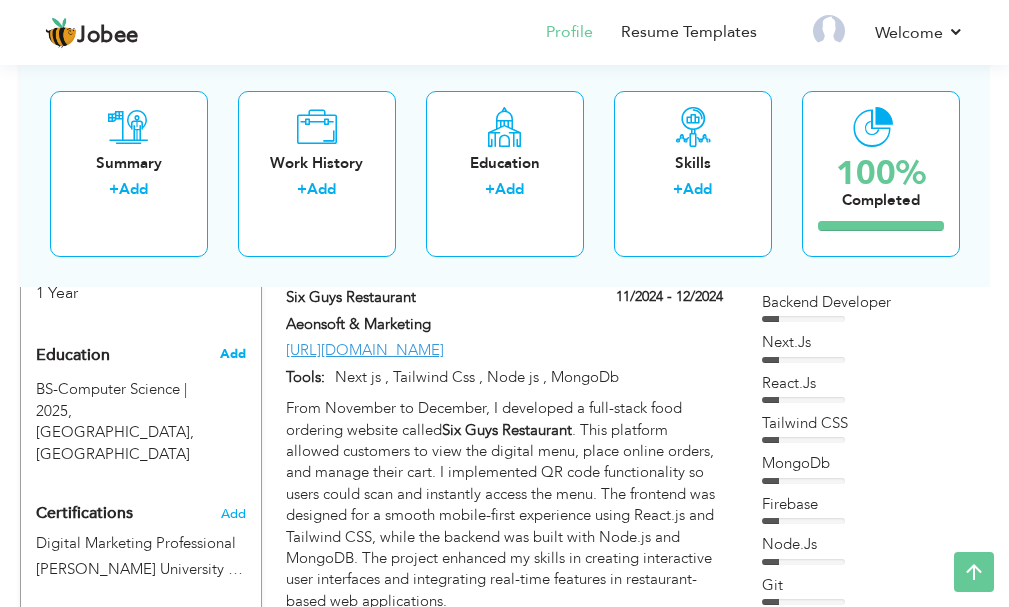 click on "Add" at bounding box center (233, 354) 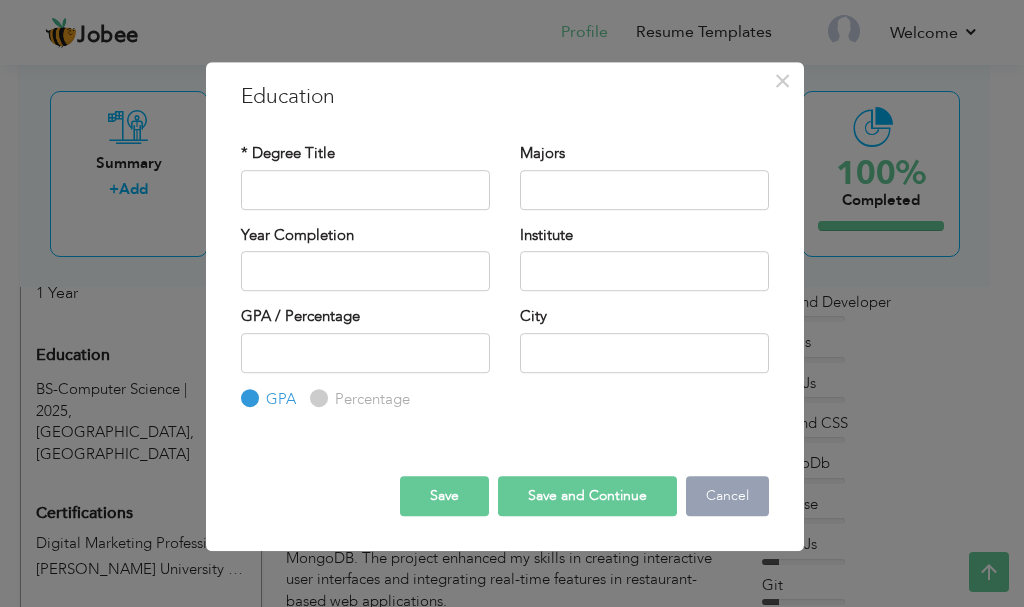 click on "Cancel" at bounding box center (727, 496) 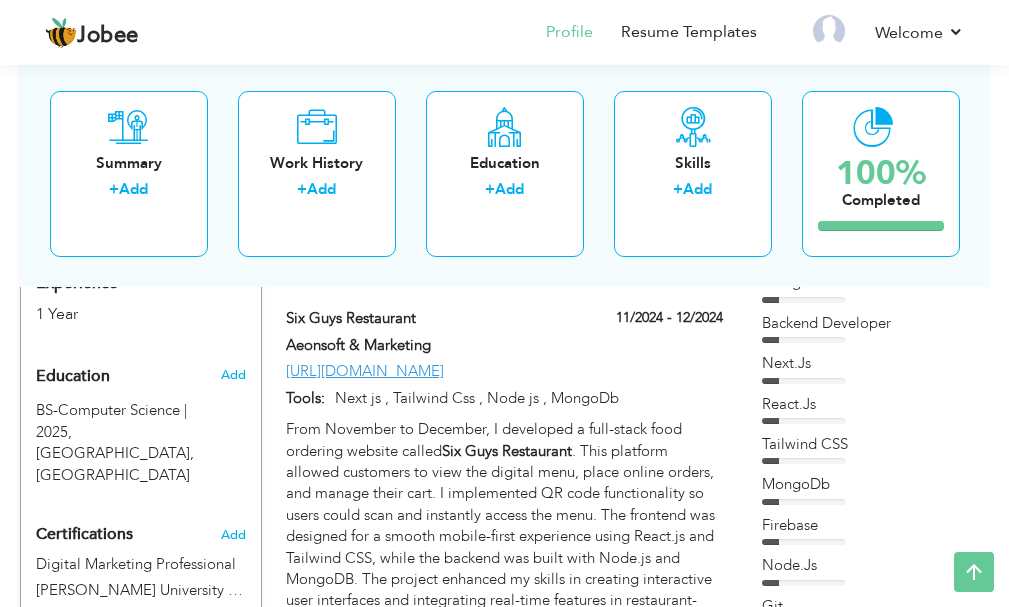 scroll, scrollTop: 0, scrollLeft: 0, axis: both 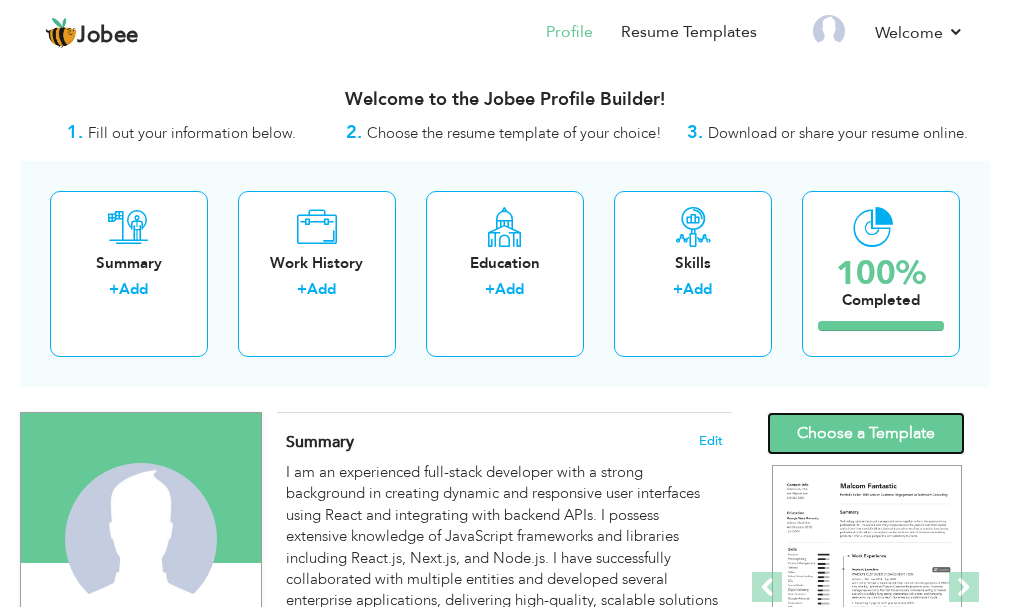 click on "Choose a Template" at bounding box center (866, 433) 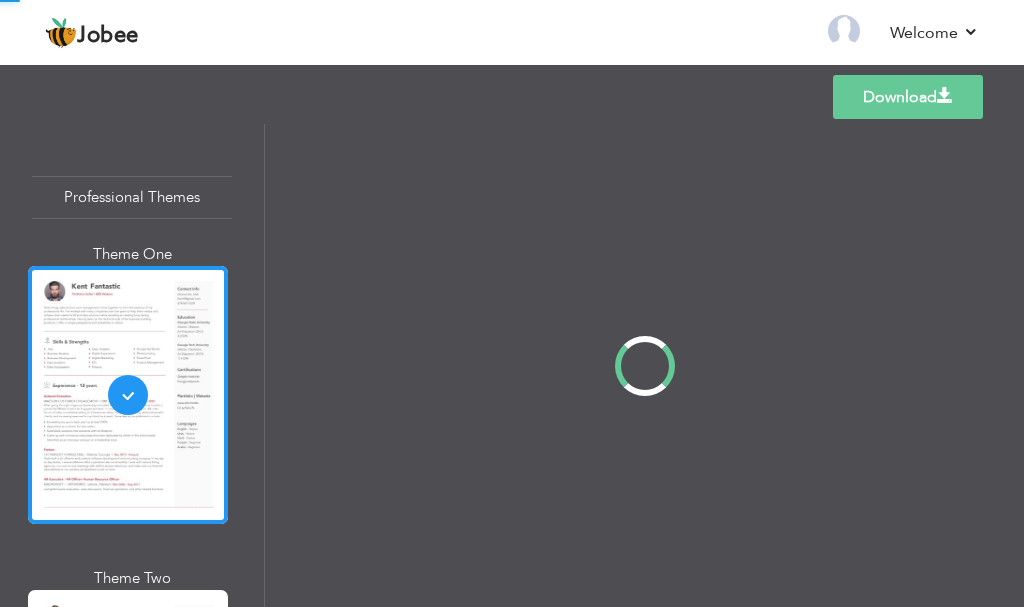 scroll, scrollTop: 0, scrollLeft: 0, axis: both 